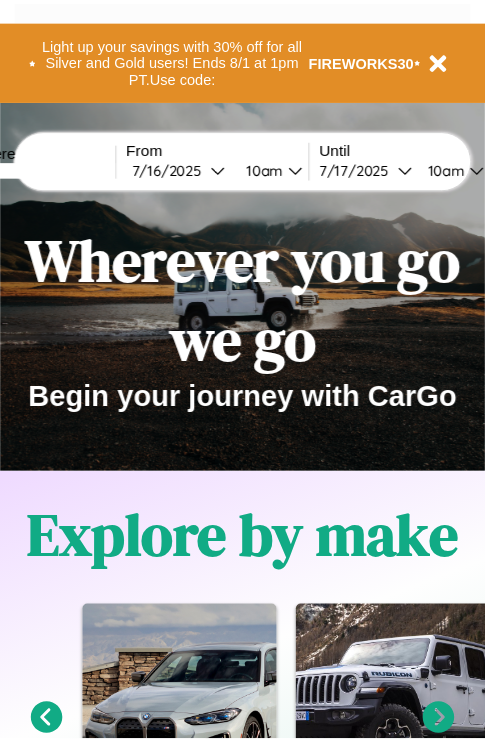 scroll, scrollTop: 0, scrollLeft: 0, axis: both 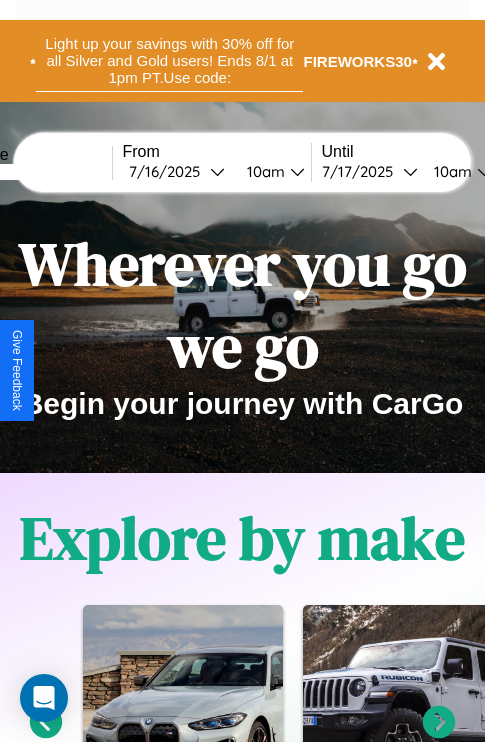 click on "Light up your savings with 30% off for all Silver and Gold users! Ends 8/1 at 1pm PT.  Use code:" at bounding box center (169, 61) 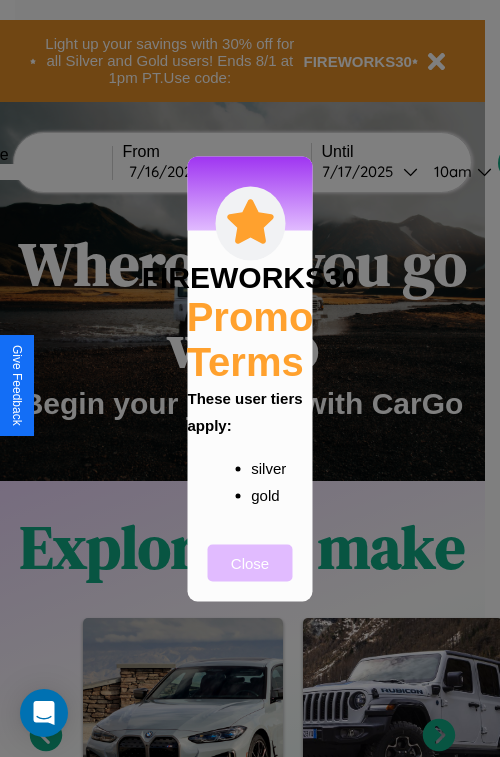 click on "Close" at bounding box center (250, 562) 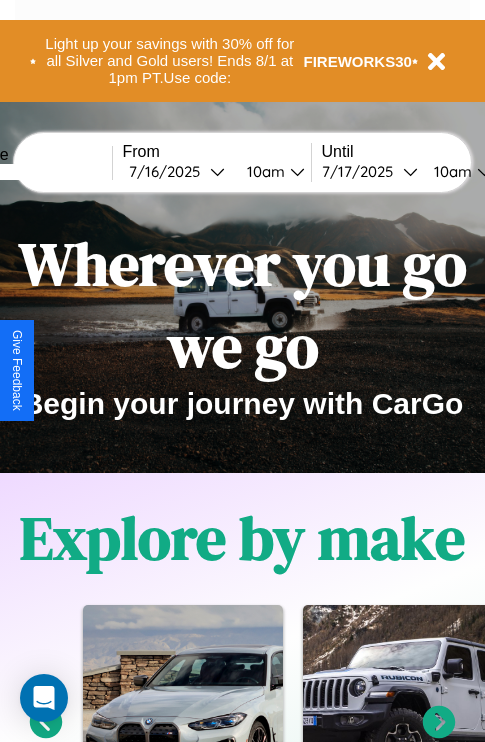 scroll, scrollTop: 308, scrollLeft: 0, axis: vertical 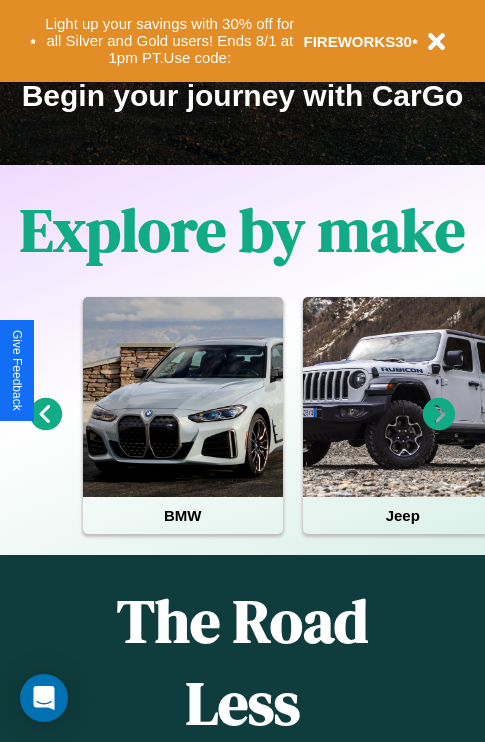 click 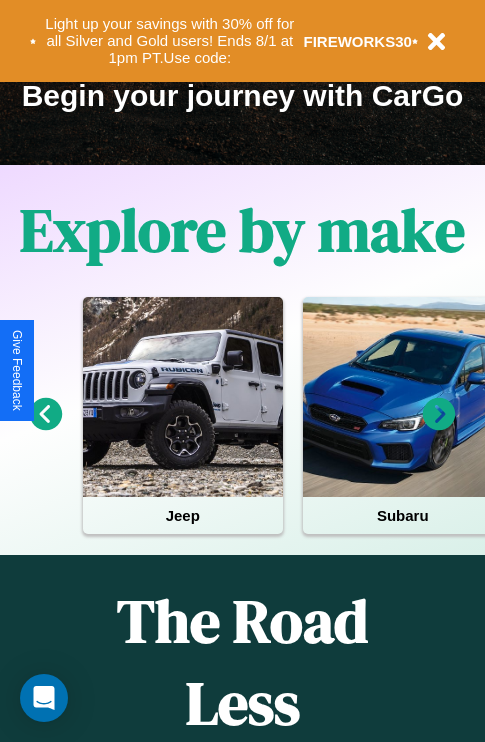 click 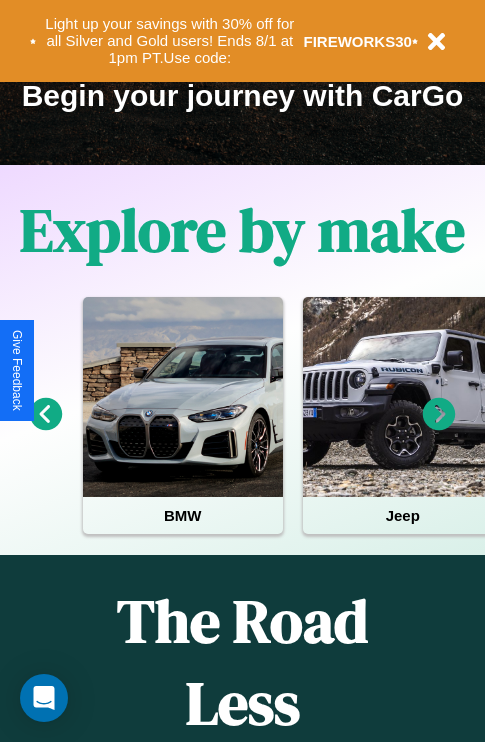 click 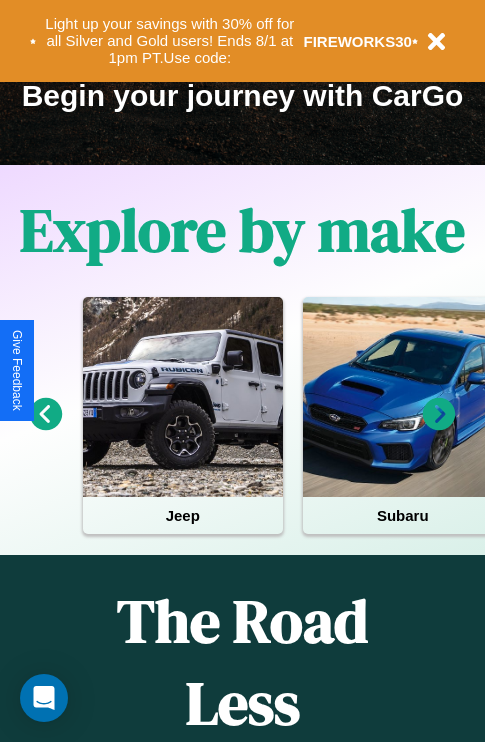 click 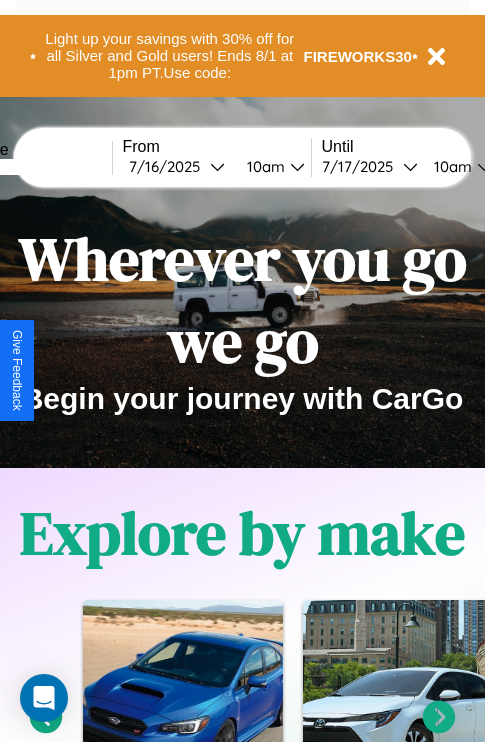 scroll, scrollTop: 0, scrollLeft: 0, axis: both 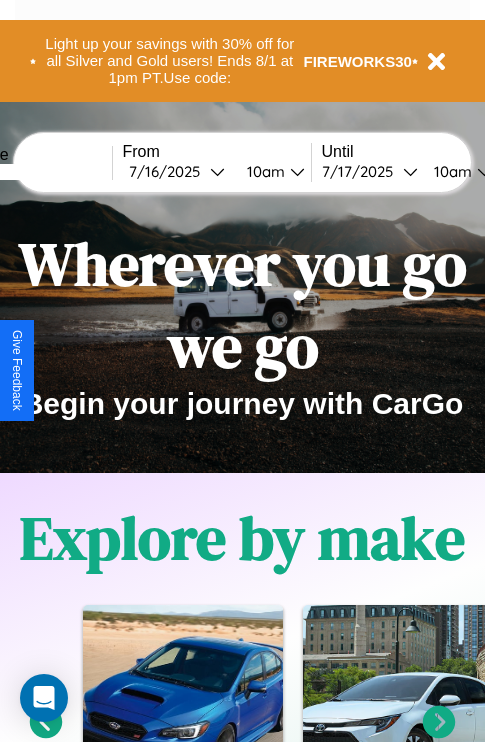 click at bounding box center [37, 172] 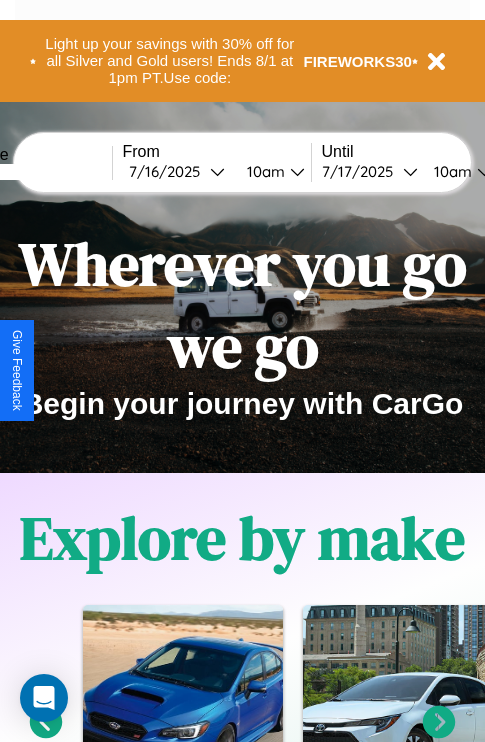 type on "*****" 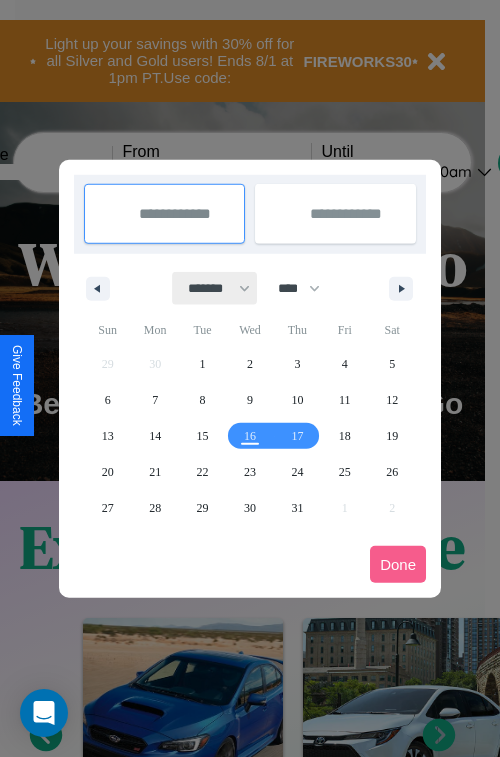 click on "******* ******** ***** ***** *** **** **** ****** ********* ******* ******** ********" at bounding box center (215, 288) 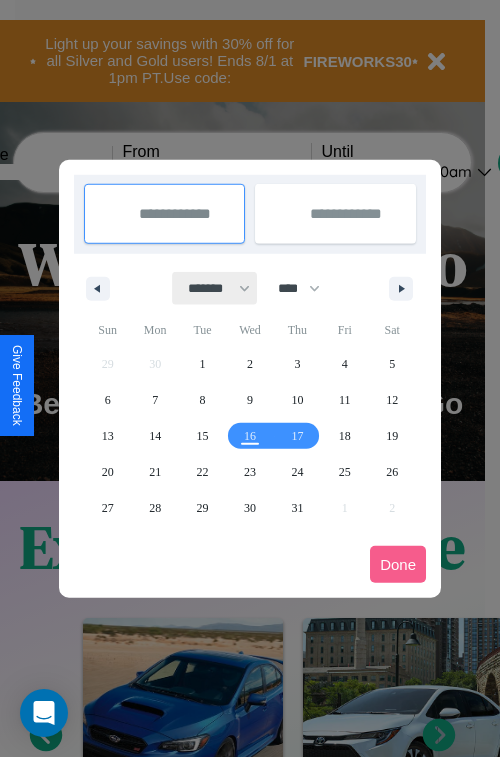 select on "*" 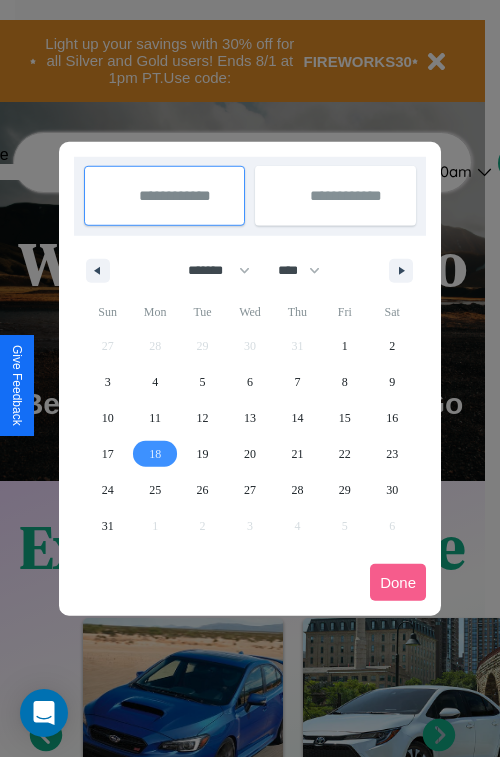 click on "18" at bounding box center (155, 454) 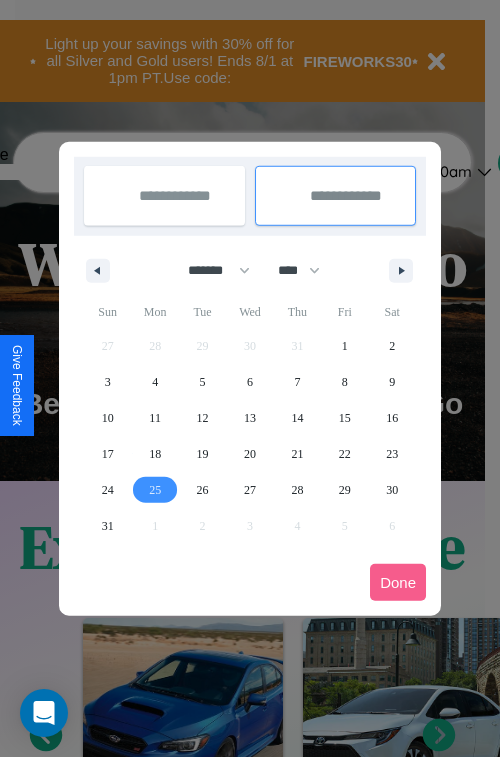 click on "25" at bounding box center (155, 490) 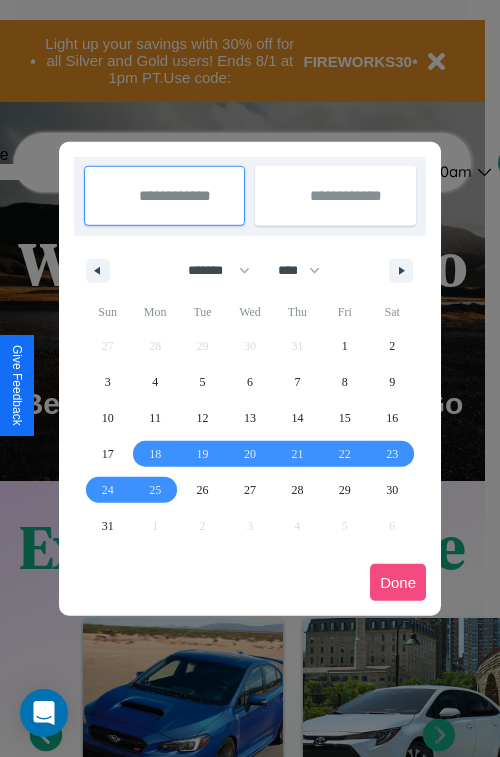 click on "Done" at bounding box center (398, 582) 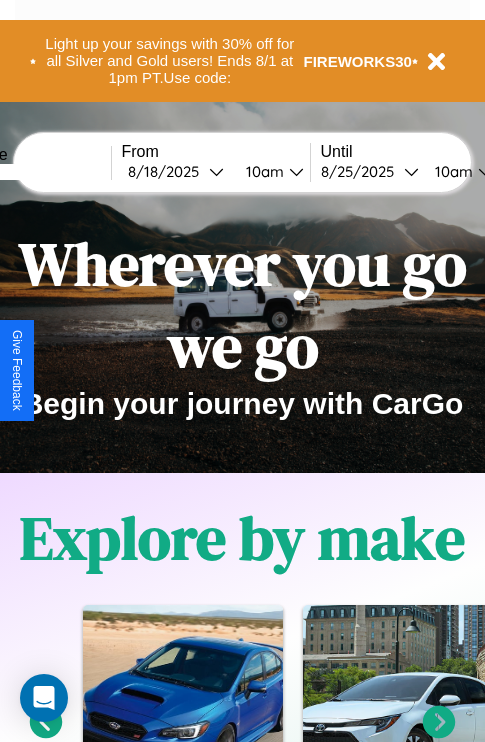 click on "10am" at bounding box center (262, 171) 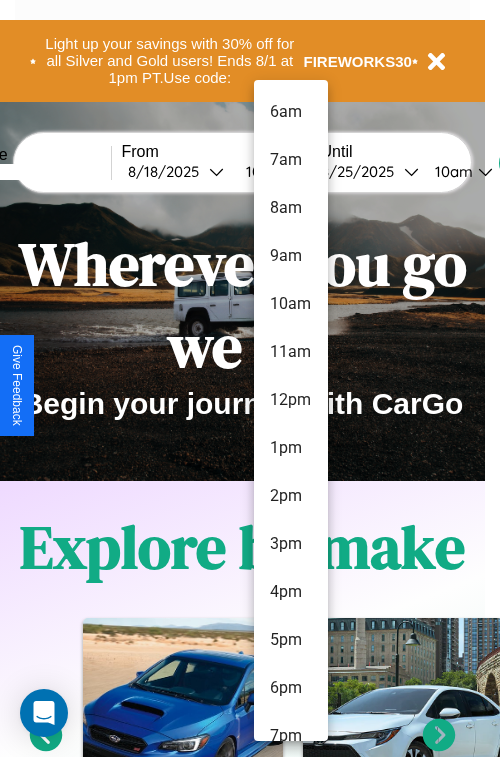 click on "4pm" at bounding box center [291, 592] 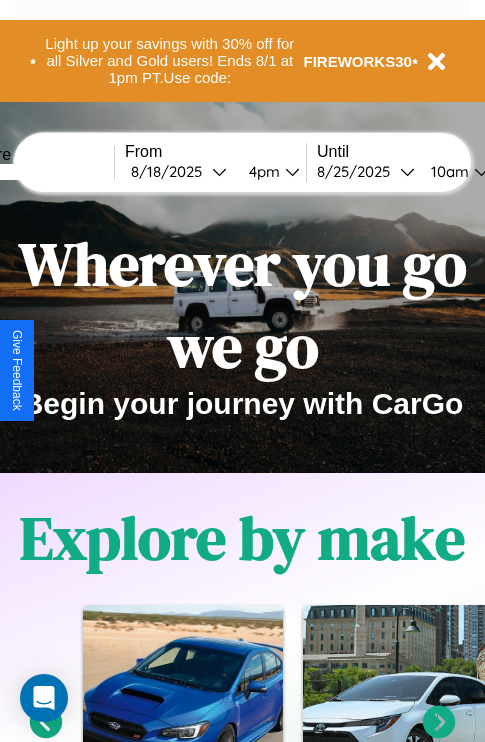 click on "10am" at bounding box center (447, 171) 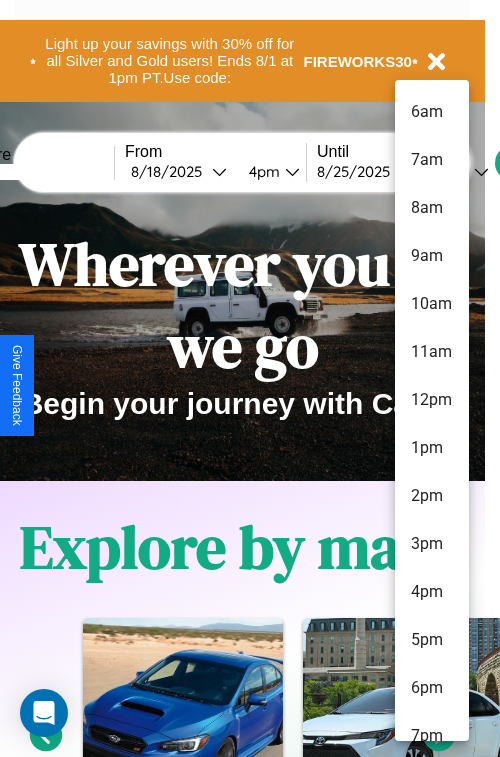 click on "6pm" at bounding box center (432, 688) 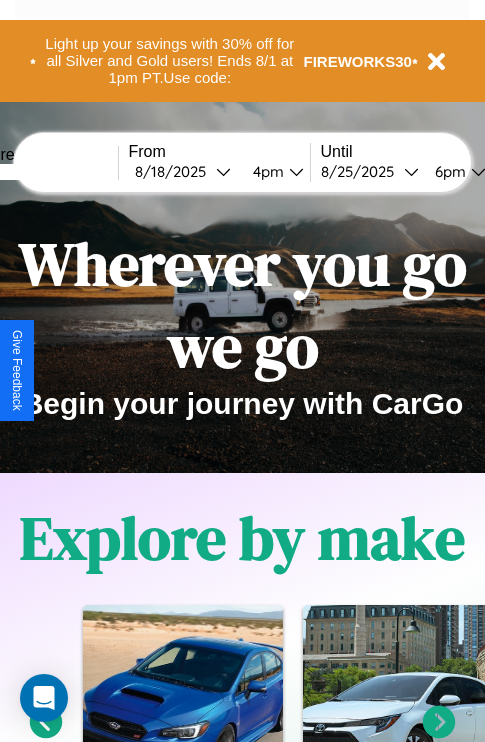scroll, scrollTop: 0, scrollLeft: 69, axis: horizontal 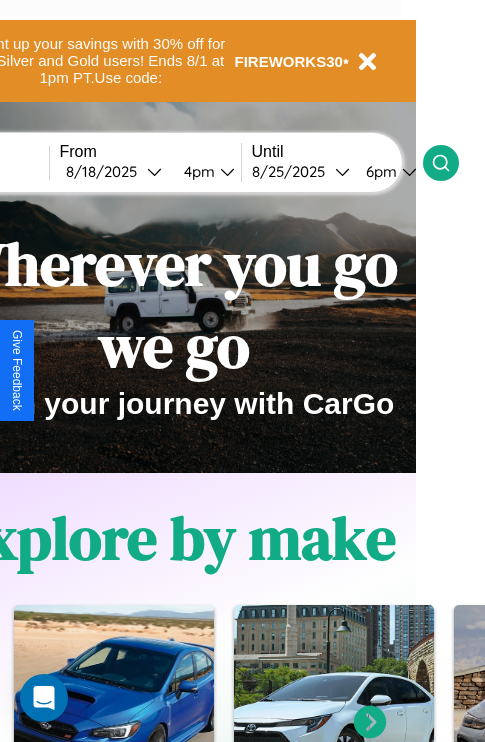 click 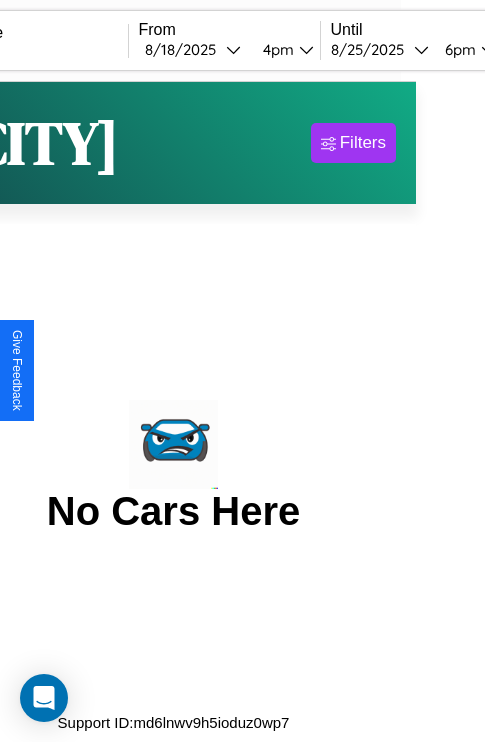 scroll, scrollTop: 0, scrollLeft: 0, axis: both 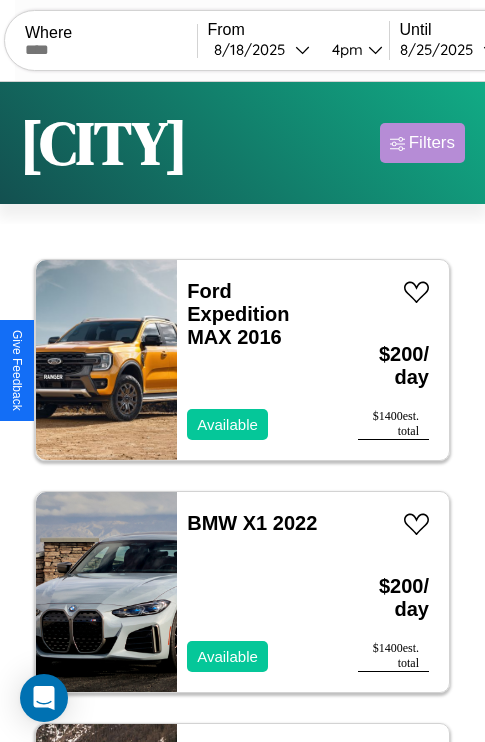 click on "Filters" at bounding box center [432, 143] 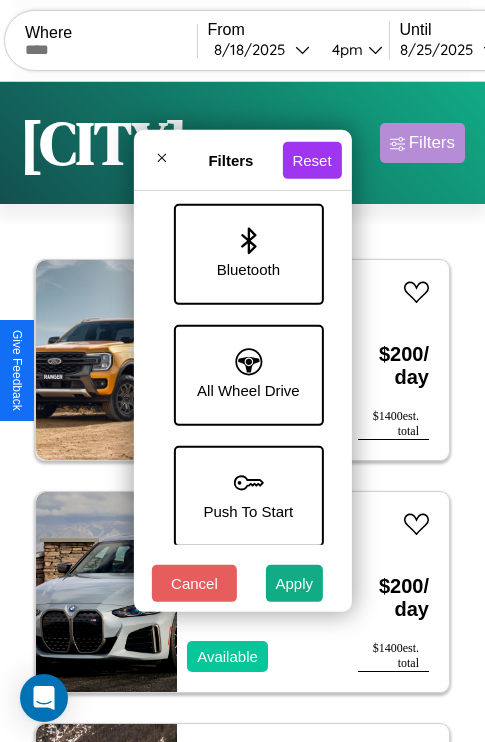 scroll, scrollTop: 1374, scrollLeft: 0, axis: vertical 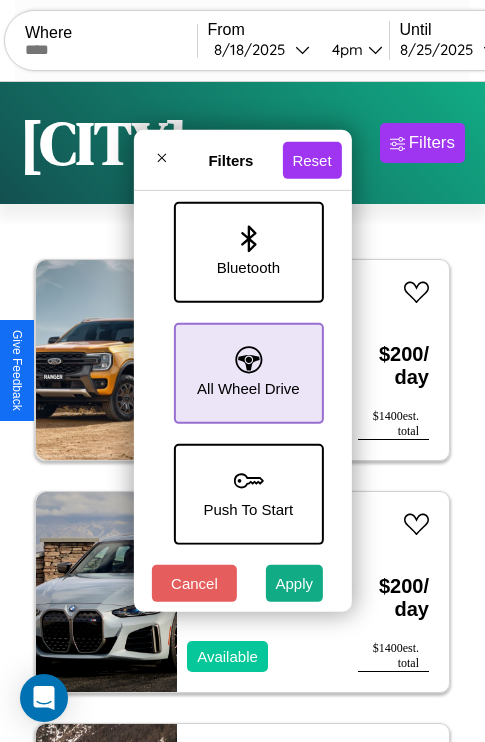 click 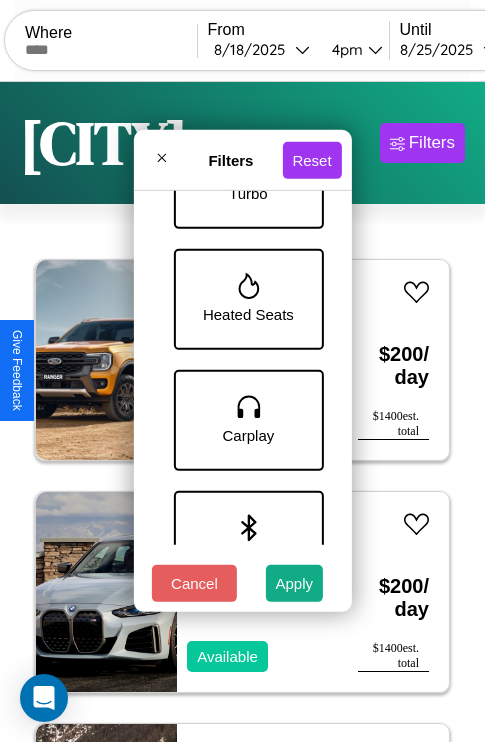 scroll, scrollTop: 651, scrollLeft: 0, axis: vertical 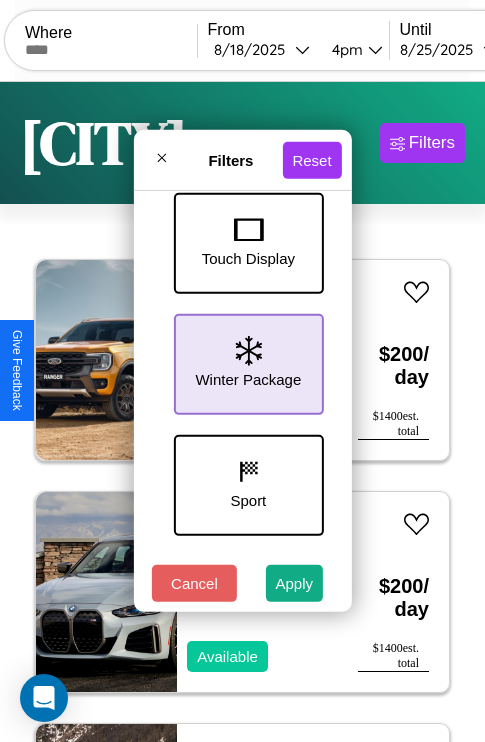click 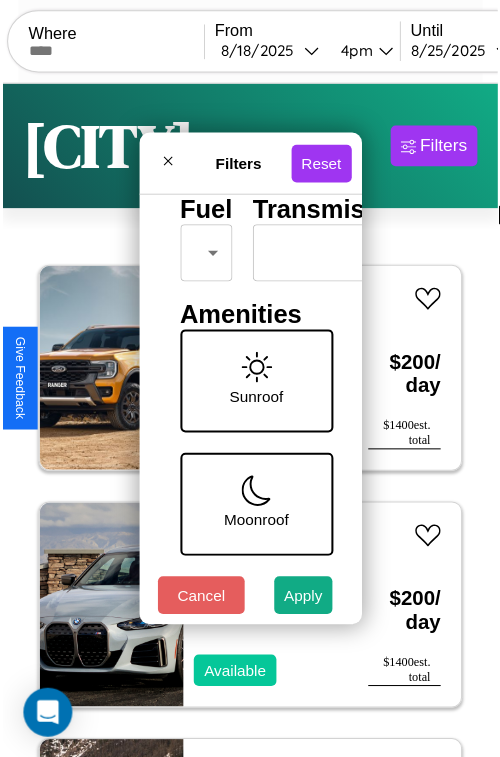 scroll, scrollTop: 59, scrollLeft: 0, axis: vertical 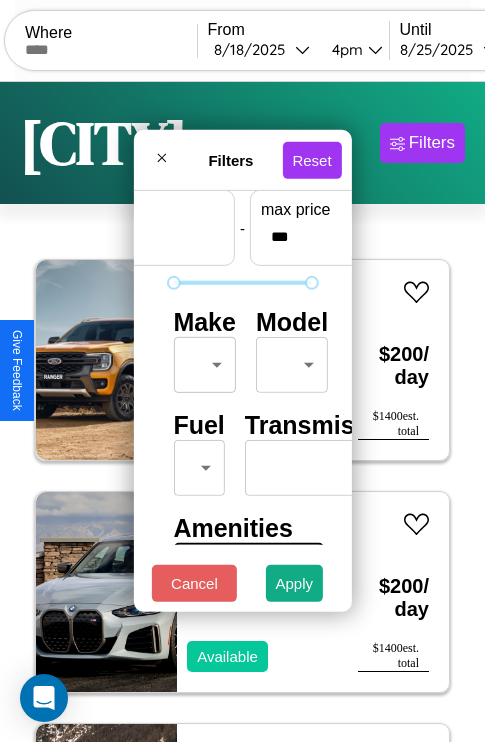 click on "CarGo Where From [MONTH] / [DAY] / [YEAR] [TIME] Until [MONTH] / [DAY] / [YEAR] [TIME] Become a Host Login Sign Up [CITY] Filters 136 cars in this city. Ford Expedition MAX 2016 Available $ 200 / day $ 1400 est. total BMW X1 2022 Available $ 200 / day $ 1400 est. total Jeep Wagoneer L 2014 Available $ 50 / day $ 350 est. total Lexus LC 2021 Available $ 180 / day $ 1260 est. total Nissan Murano 2020 Available $ 90 / day $ 630 est. total Chevrolet Cruze 2023 Available $ 150 / day $ 1050 est. total Jeep Gladiator 2023 Available $ 140 / day $ 980 est. total Bentley Continental 2017 Available $ 170 / day $ 1190 est. total Mercedes SL-Class 2017 Unavailable $ 100 / day $ 700 est. total Jeep J-10 2019 Available $ 60 / day $ 420 est. total Honda Shadow VLX 2017 Available $ 120 / day $ 840 est. total Kia Tekiar 2017 Available $ 170 / day $ 1190 est. total BMW CE 04 2018 Available $ 80 / day $ 560 est. total Subaru SVX 2018 $" at bounding box center [242, 412] 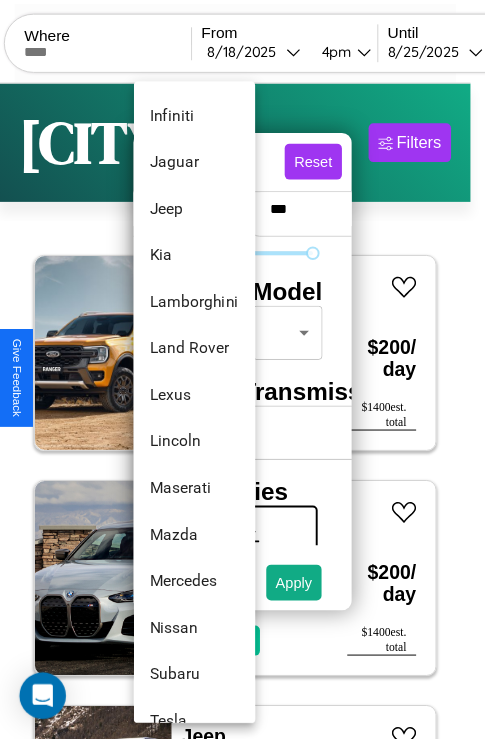 scroll, scrollTop: 998, scrollLeft: 0, axis: vertical 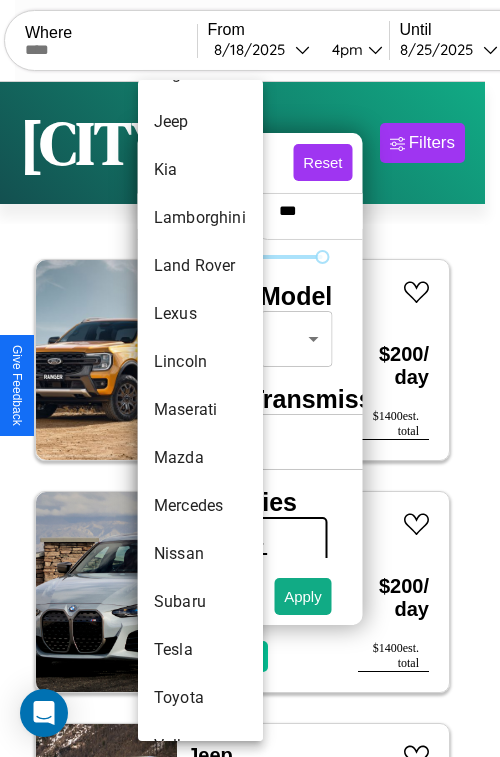 click on "Maserati" at bounding box center (200, 410) 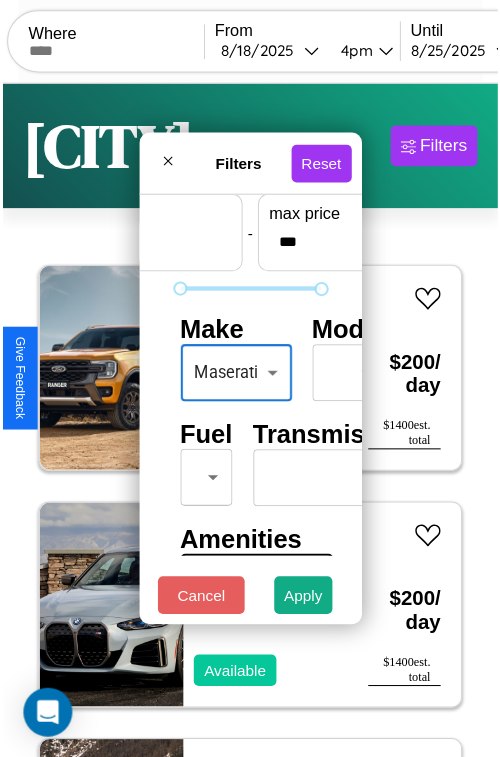 scroll, scrollTop: 162, scrollLeft: 0, axis: vertical 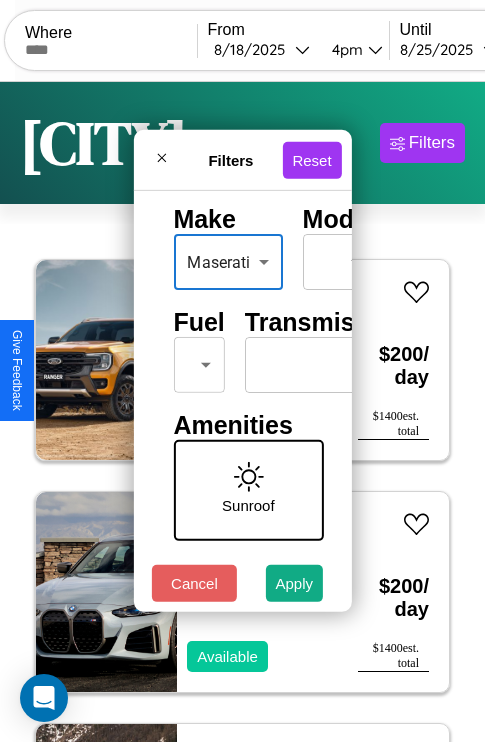 click on "CarGo Where From [MONTH] / [DAY] / [YEAR] [TIME] Until [MONTH] / [DAY] / [YEAR] [TIME] Become a Host Login Sign Up [CITY] Filters 136 cars in this city. Ford Expedition MAX 2016 Available $ 200 / day $ 1400 est. total BMW X1 2022 Available $ 200 / day $ 1400 est. total Jeep Wagoneer L 2014 Available $ 50 / day $ 350 est. total Lexus LC 2021 Available $ 180 / day $ 1260 est. total Nissan Murano 2020 Available $ 90 / day $ 630 est. total Chevrolet Cruze 2023 Available $ 150 / day $ 1050 est. total Jeep Gladiator 2023 Available $ 140 / day $ 980 est. total Bentley Continental 2017 Available $ 170 / day $ 1190 est. total Mercedes SL-Class 2017 Unavailable $ 100 / day $ 700 est. total Jeep J-10 2019 Available $ 60 / day $ 420 est. total Honda Shadow VLX 2017 Available $ 120 / day $ 840 est. total Kia Tekiar 2017 Available $ 170 / day $ 1190 est. total BMW CE 04 2018 Available $ 80 / day $ 560 est. total Subaru SVX 2018 $" at bounding box center (242, 412) 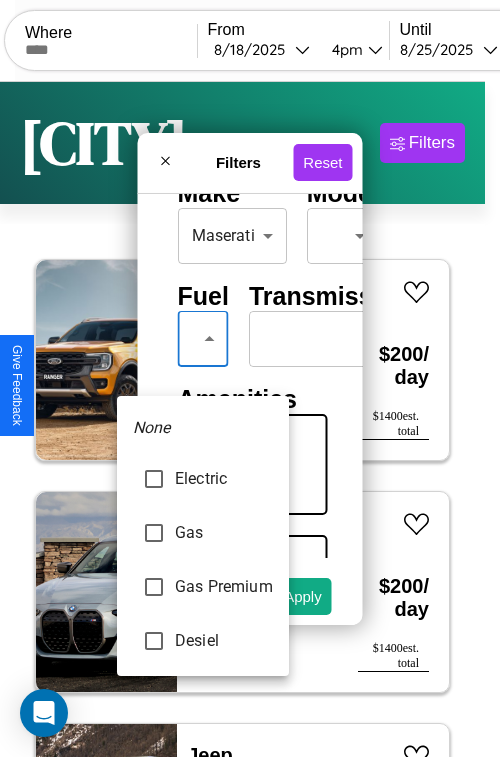 type on "********" 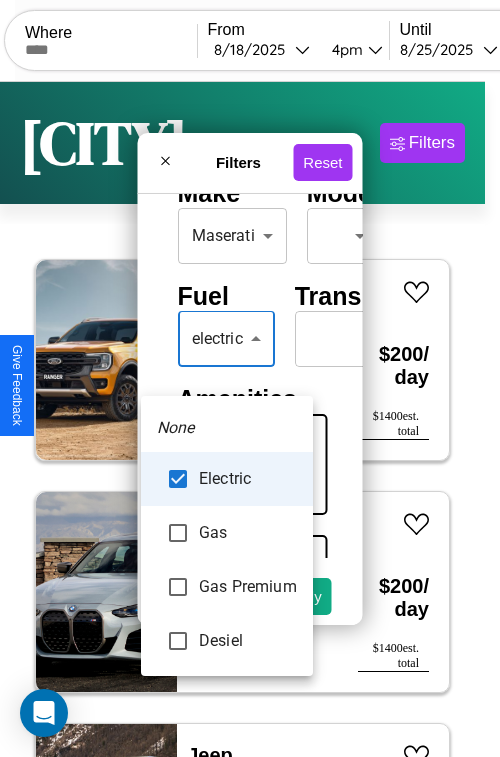 click at bounding box center (250, 378) 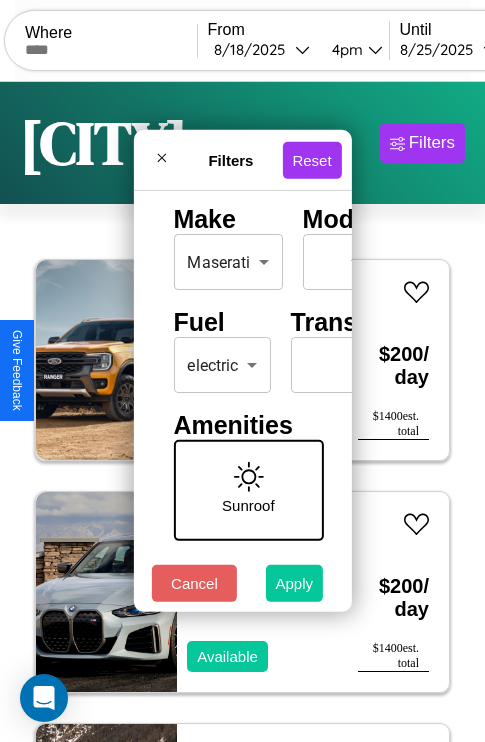 click on "Apply" at bounding box center (295, 583) 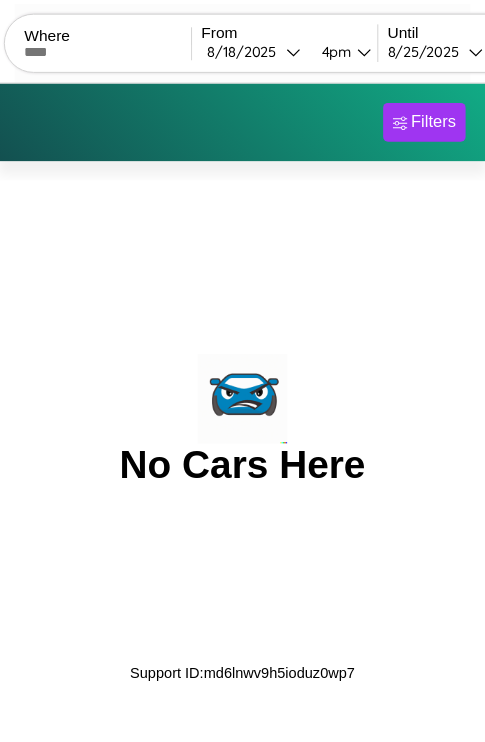 scroll, scrollTop: 0, scrollLeft: 0, axis: both 